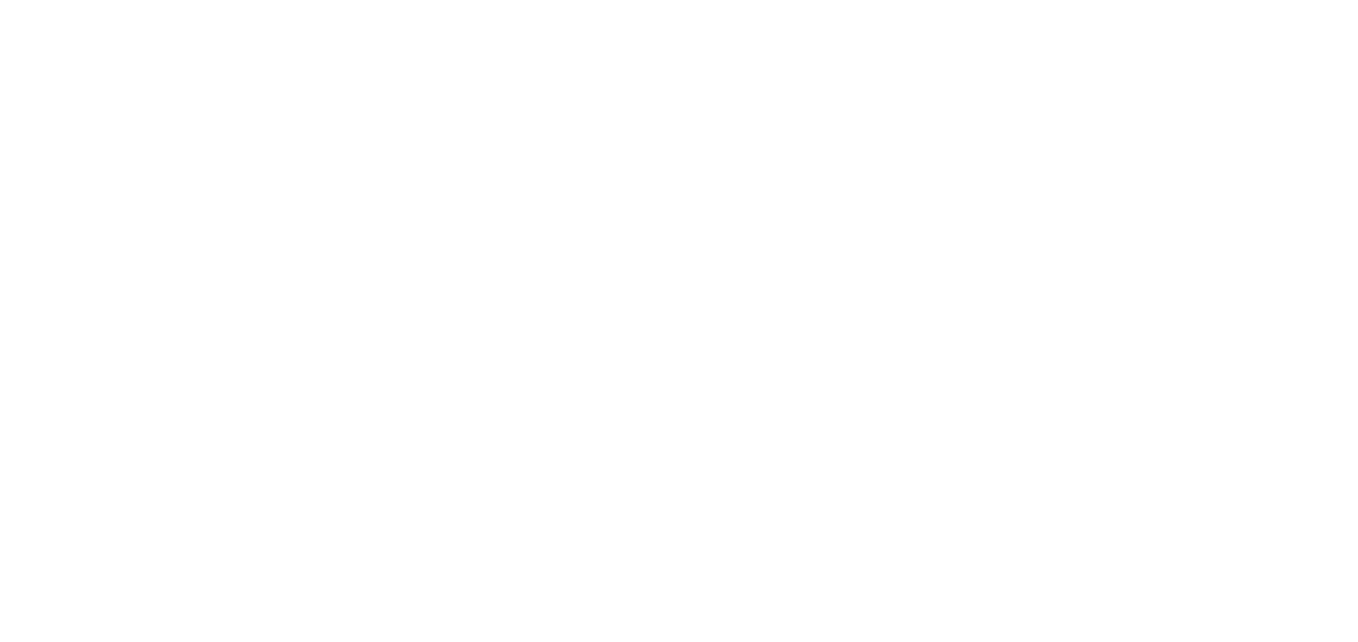 scroll, scrollTop: 0, scrollLeft: 0, axis: both 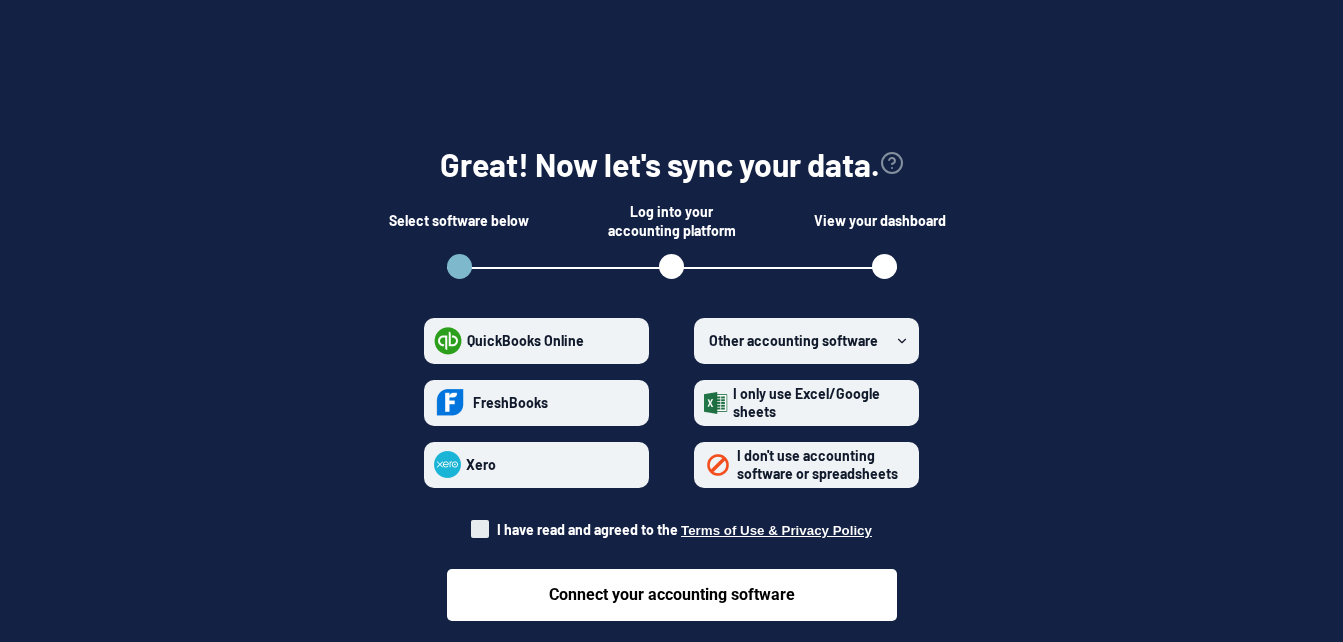 click 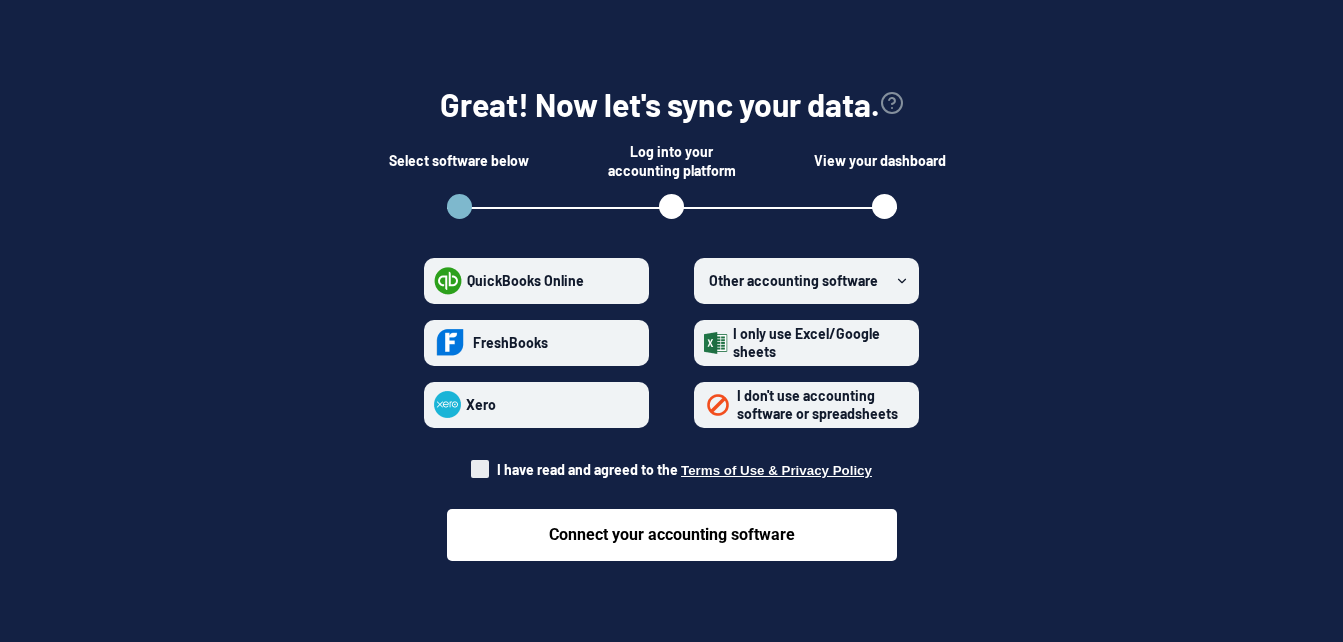 scroll, scrollTop: 61, scrollLeft: 0, axis: vertical 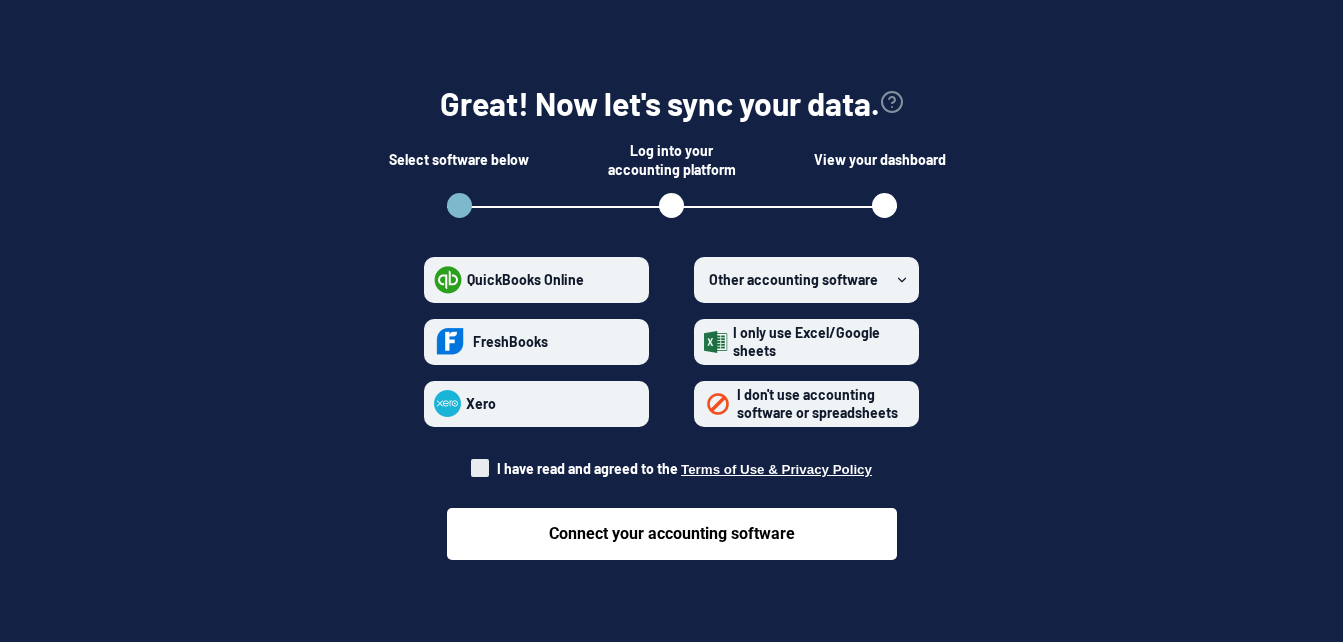 click 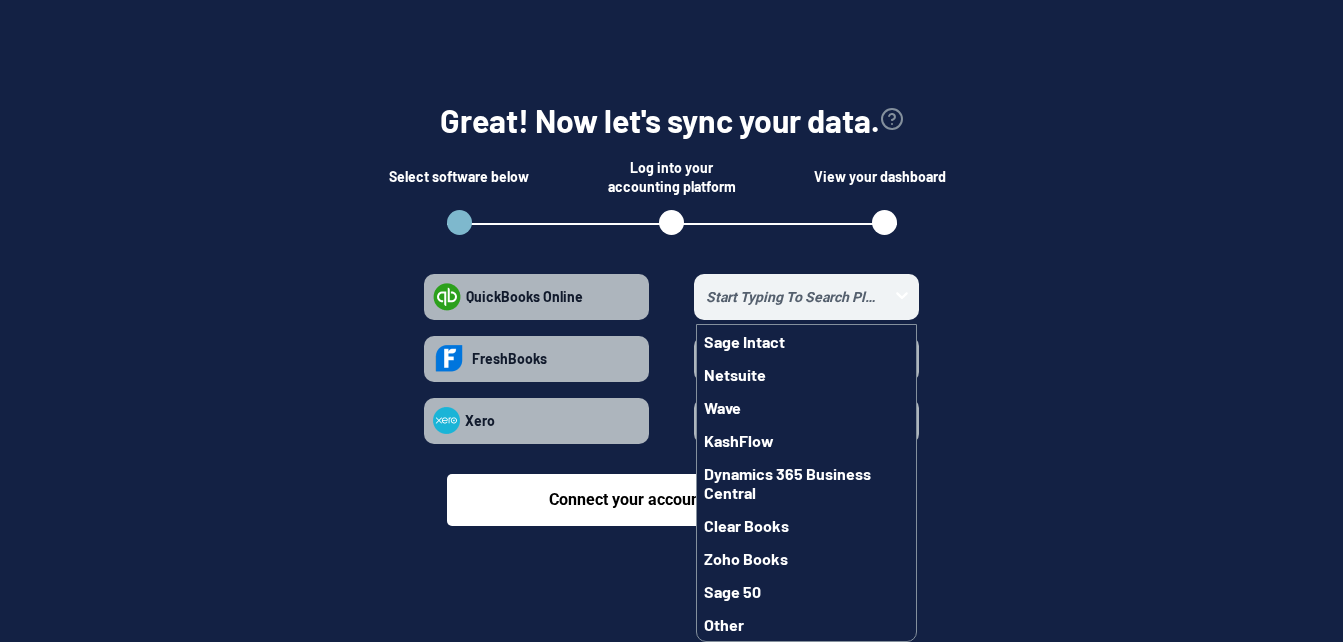 scroll, scrollTop: 44, scrollLeft: 0, axis: vertical 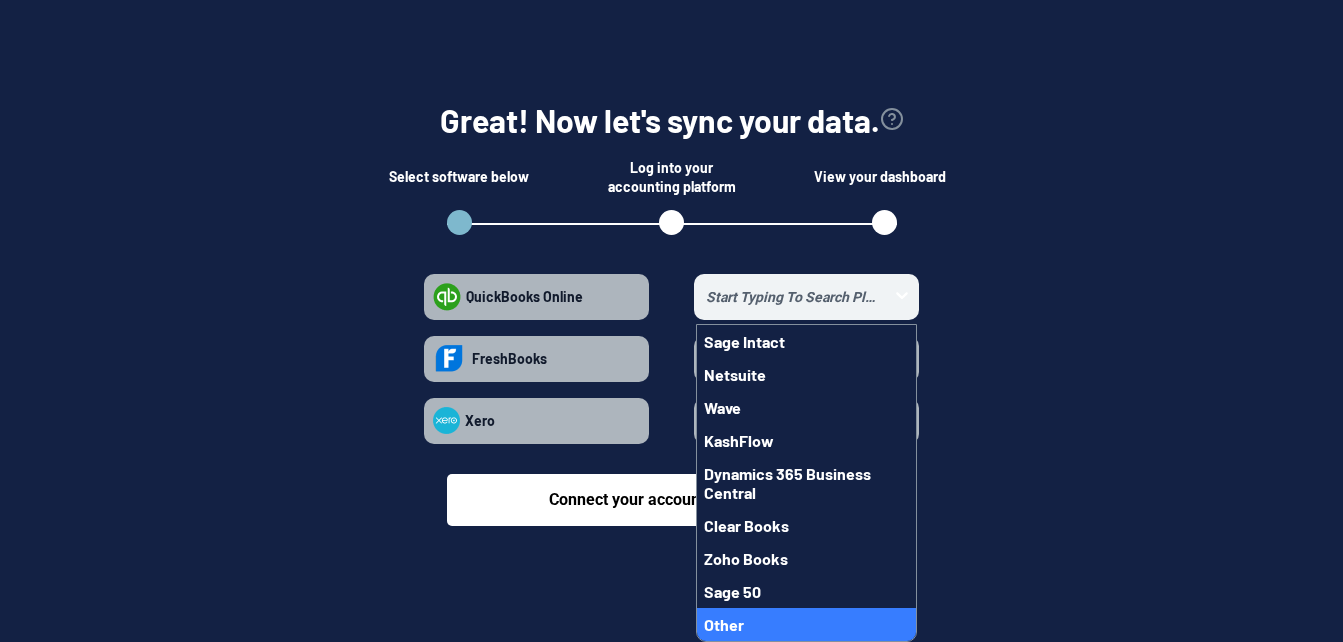 click on "Other" at bounding box center [806, 624] 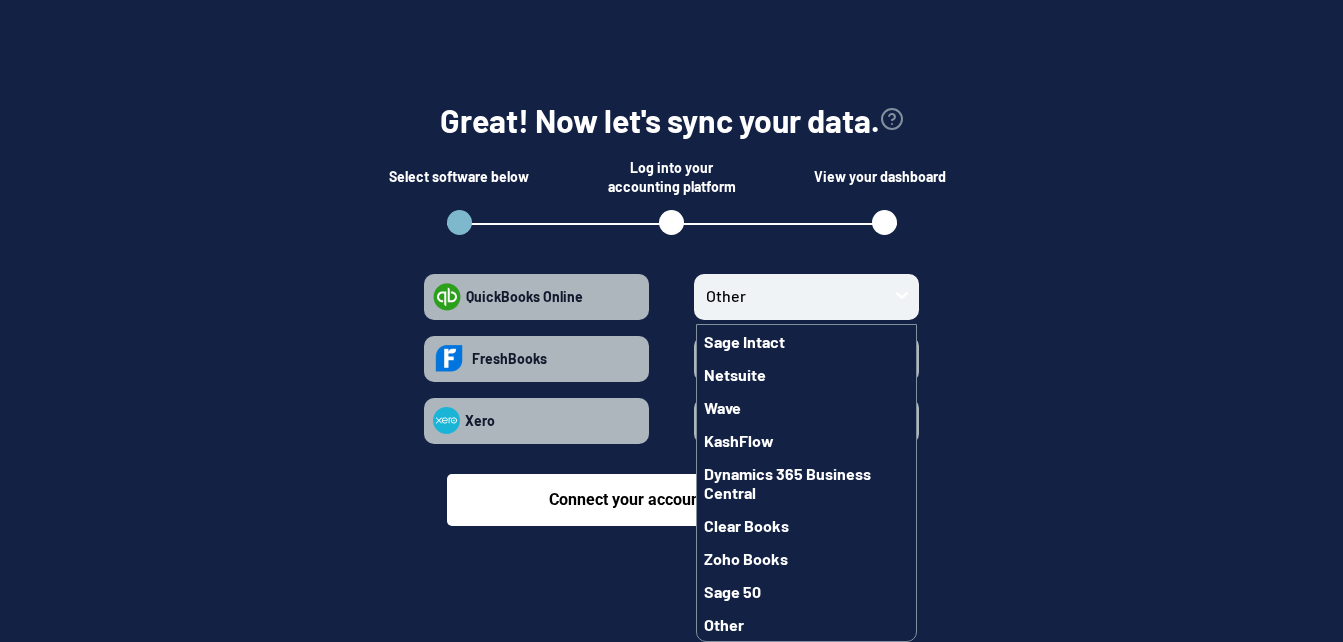 scroll, scrollTop: 10, scrollLeft: 0, axis: vertical 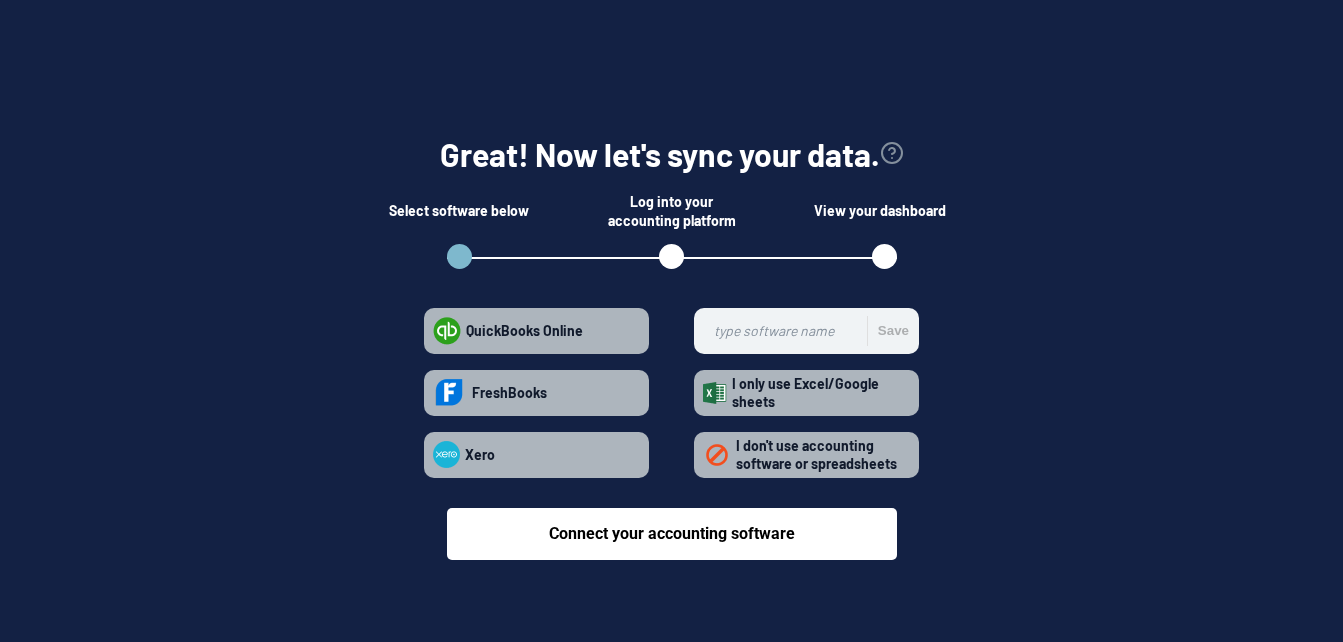click on "Save" at bounding box center [785, 331] 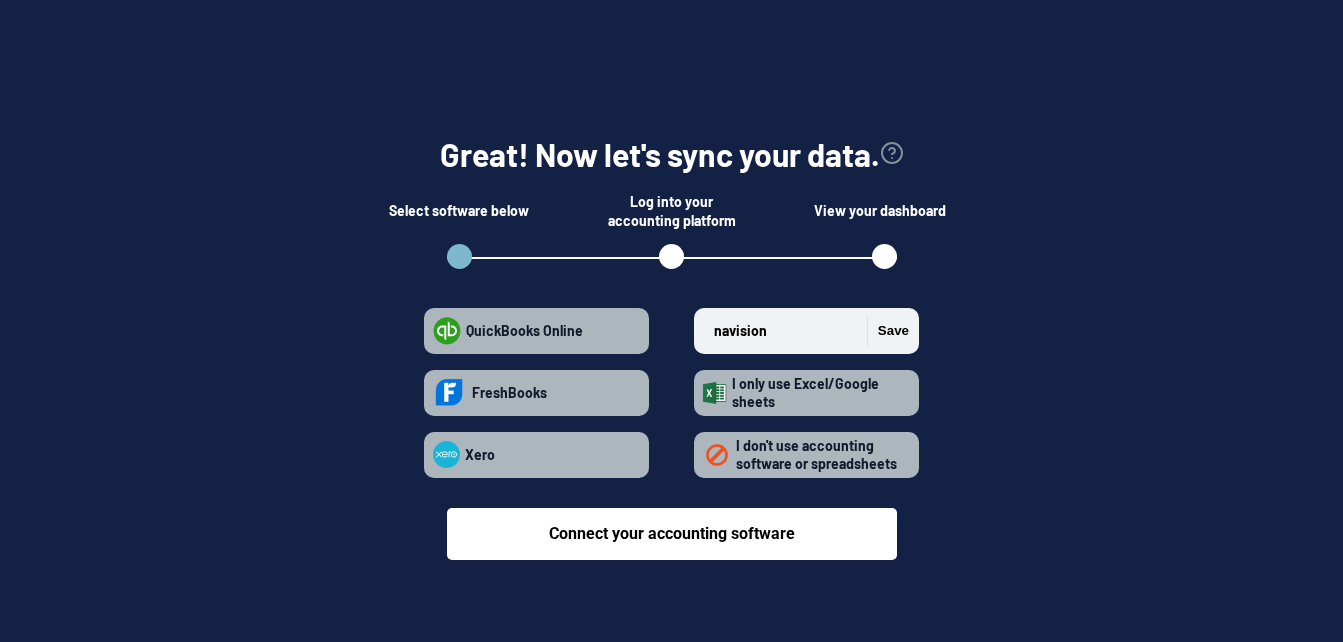 type on "navision" 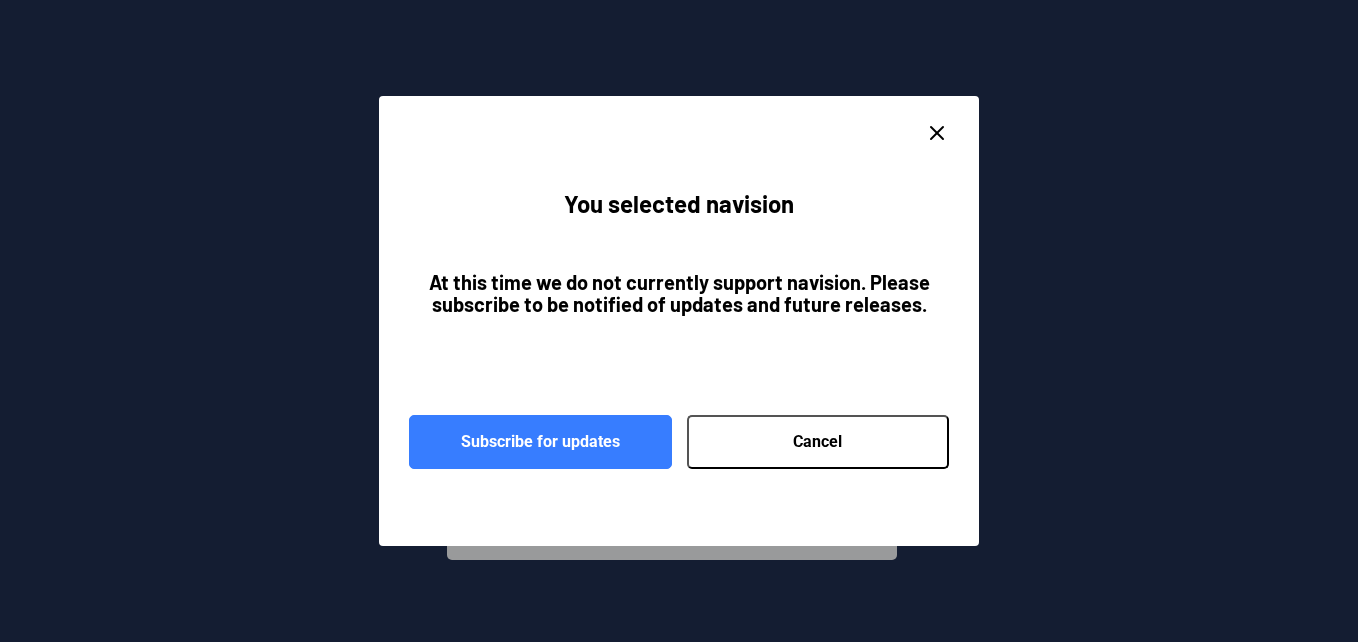 click on "Cancel" at bounding box center (818, 442) 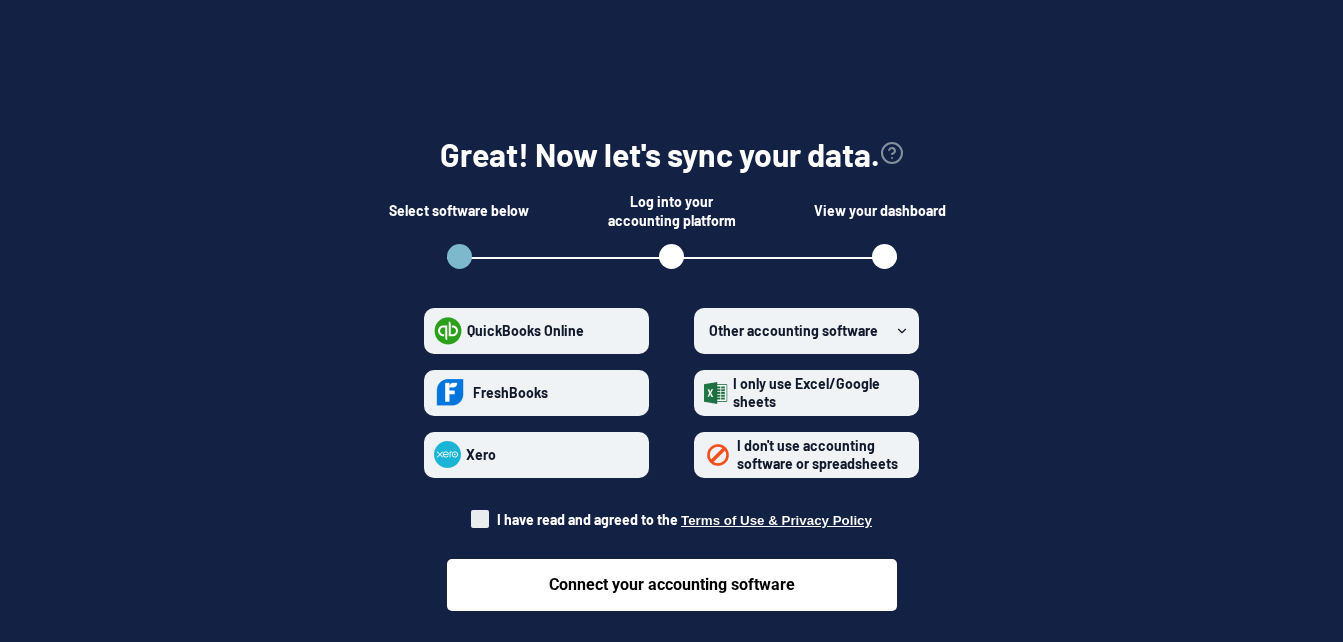 click on "Other accounting software" at bounding box center [806, 331] 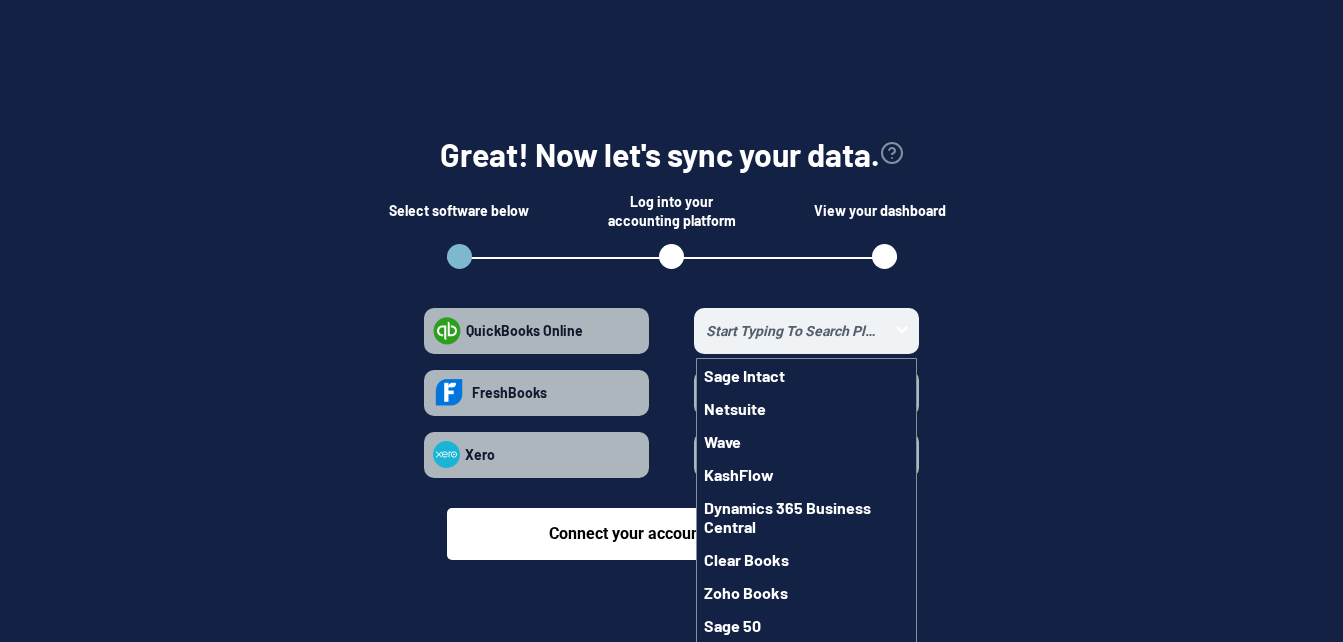 click on "QuickBooks Online FreshBooks Xero Sage Intact Netsuite Wave KashFlow Dynamics 365 Business Central Clear Books Zoho Books Sage 50 Other I only use Excel/Google sheets I don't use accounting software or spreadsheets Connect your accounting software" at bounding box center [672, 426] 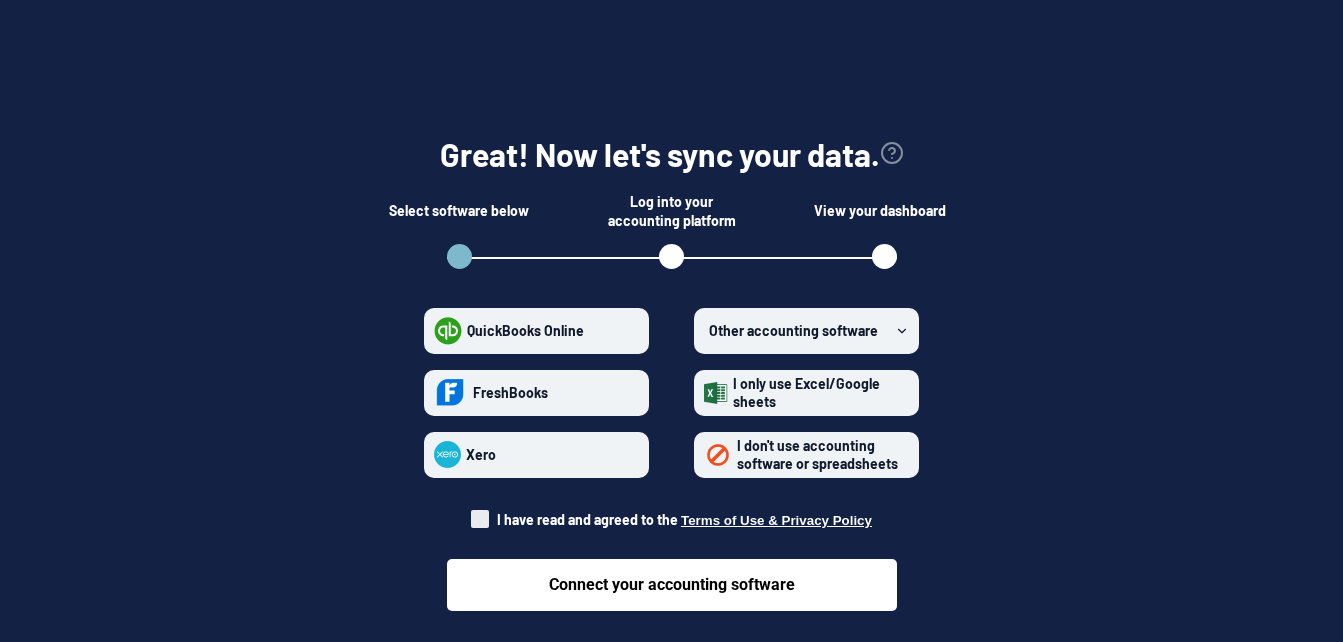 click on "Other accounting software" at bounding box center (793, 330) 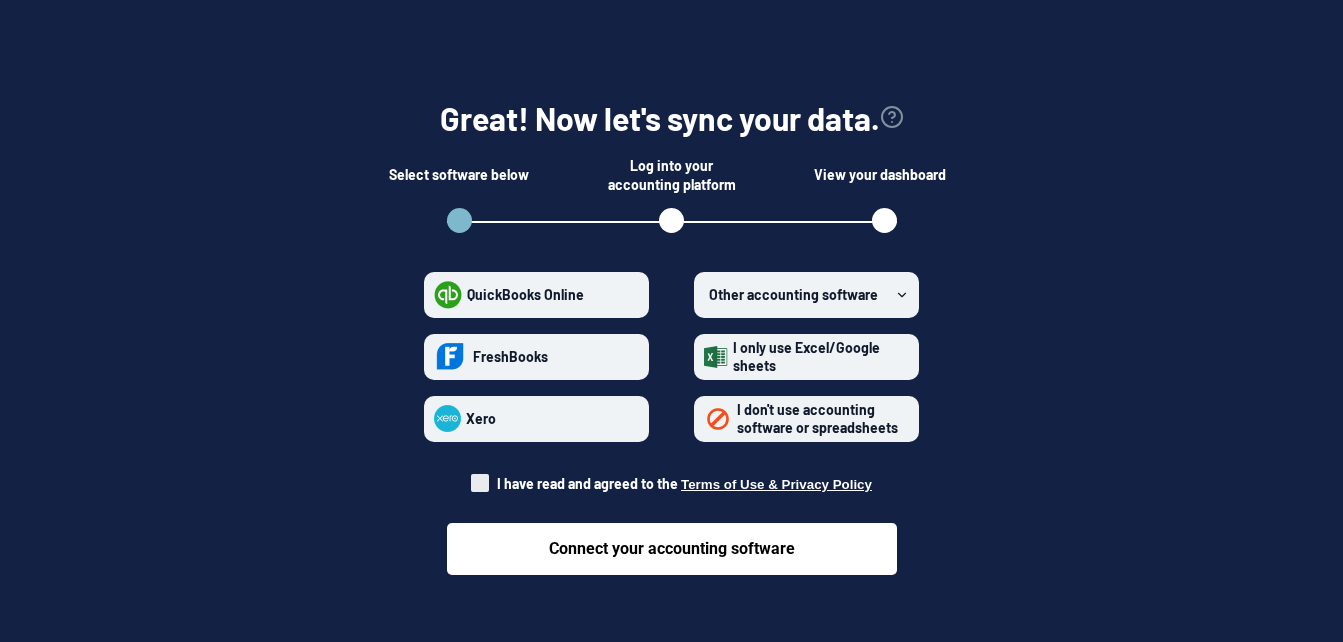 scroll, scrollTop: 61, scrollLeft: 0, axis: vertical 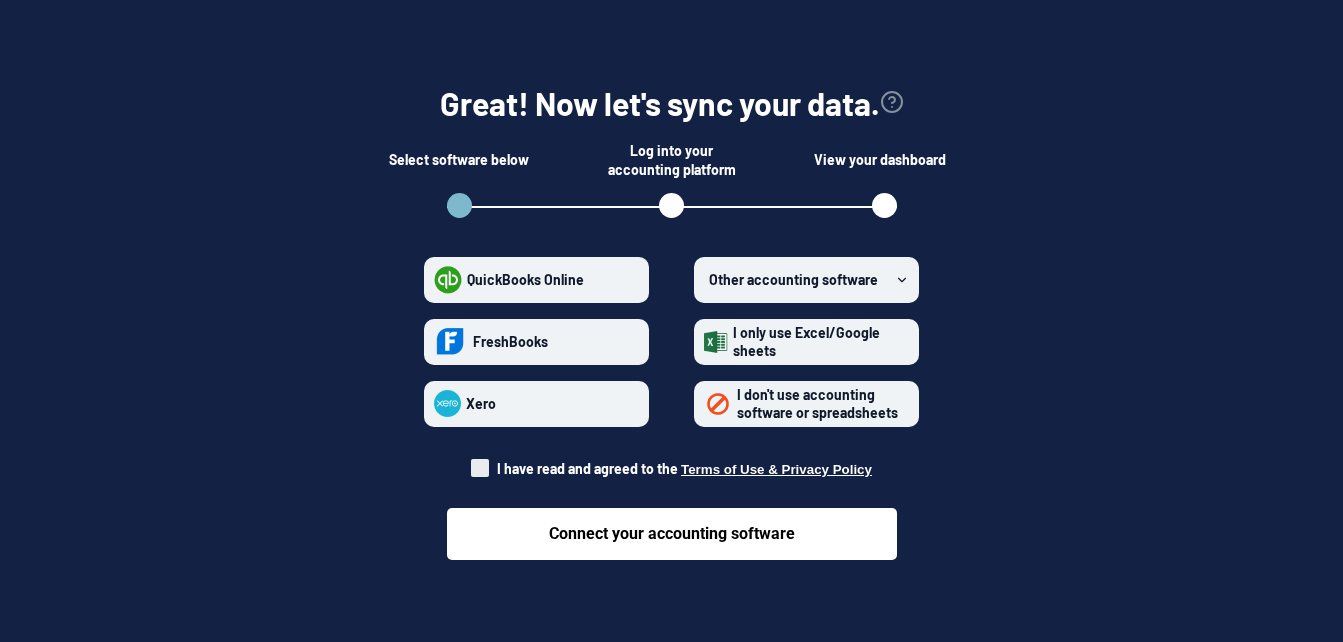 click on "Other accounting software" at bounding box center (806, 280) 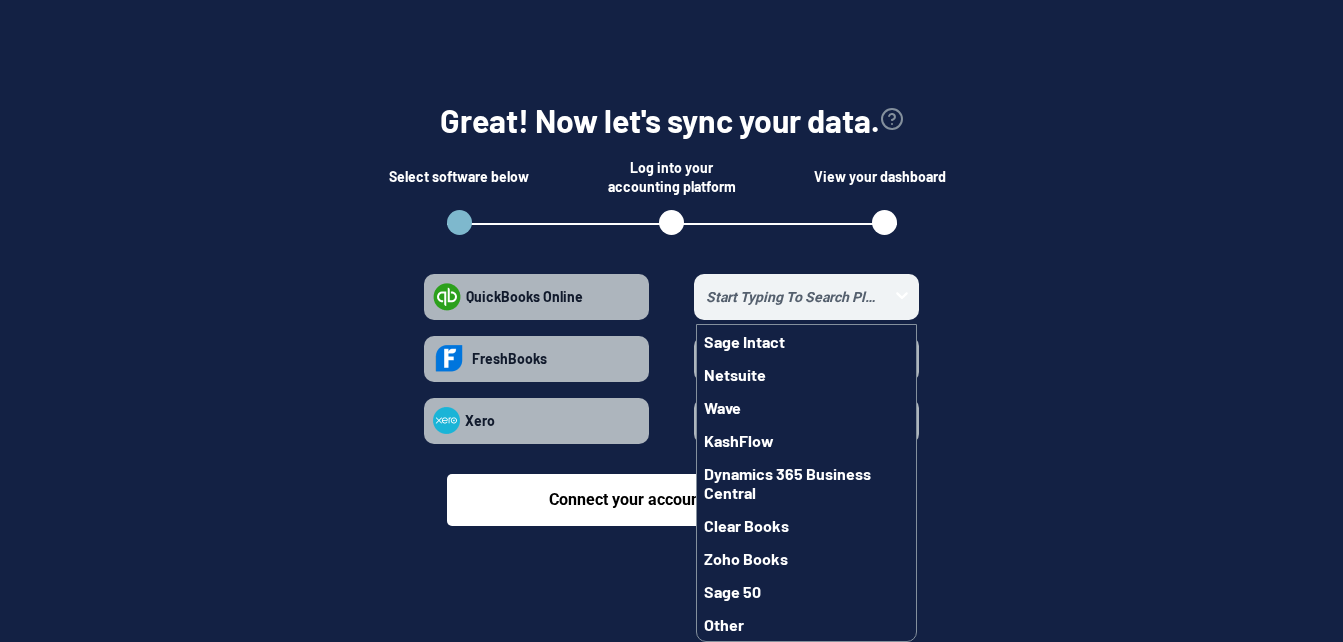 scroll, scrollTop: 44, scrollLeft: 0, axis: vertical 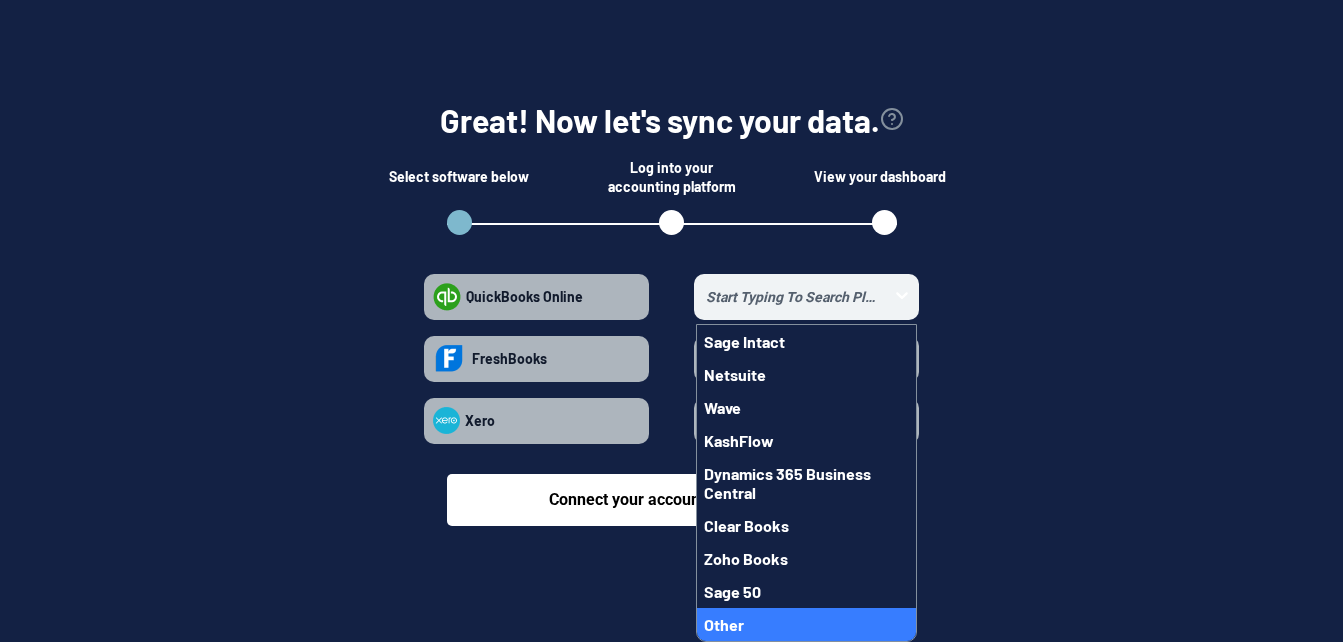click on "Other" at bounding box center [806, 624] 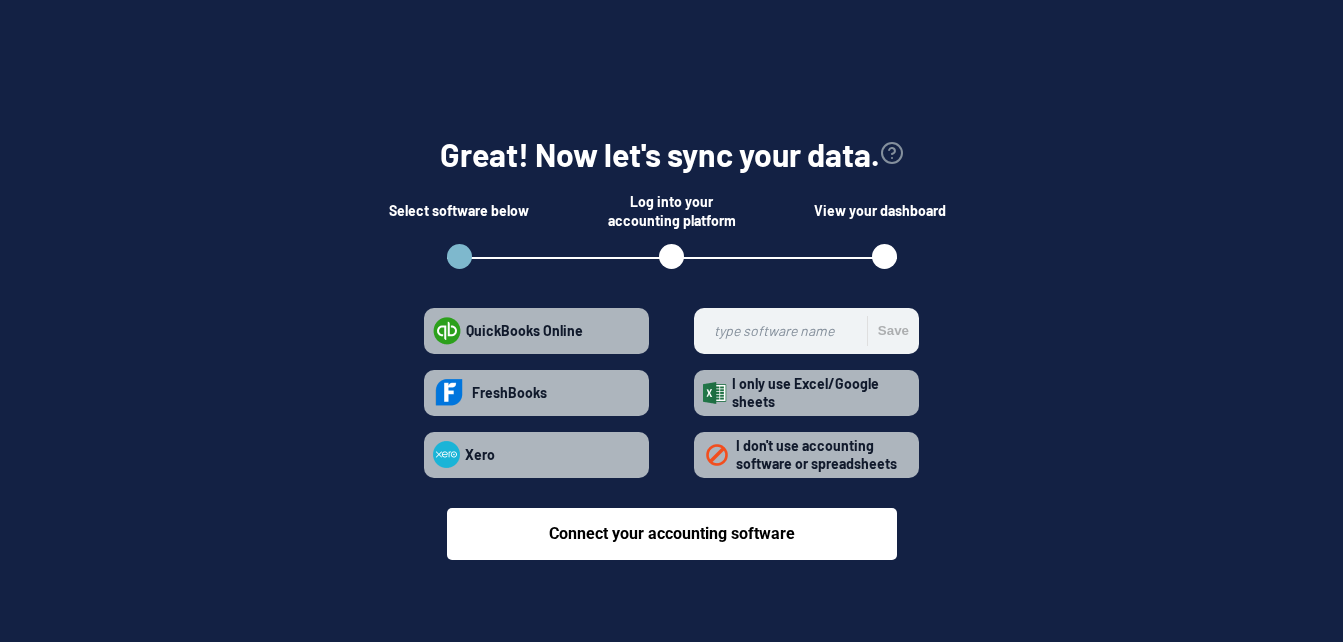 scroll, scrollTop: 10, scrollLeft: 0, axis: vertical 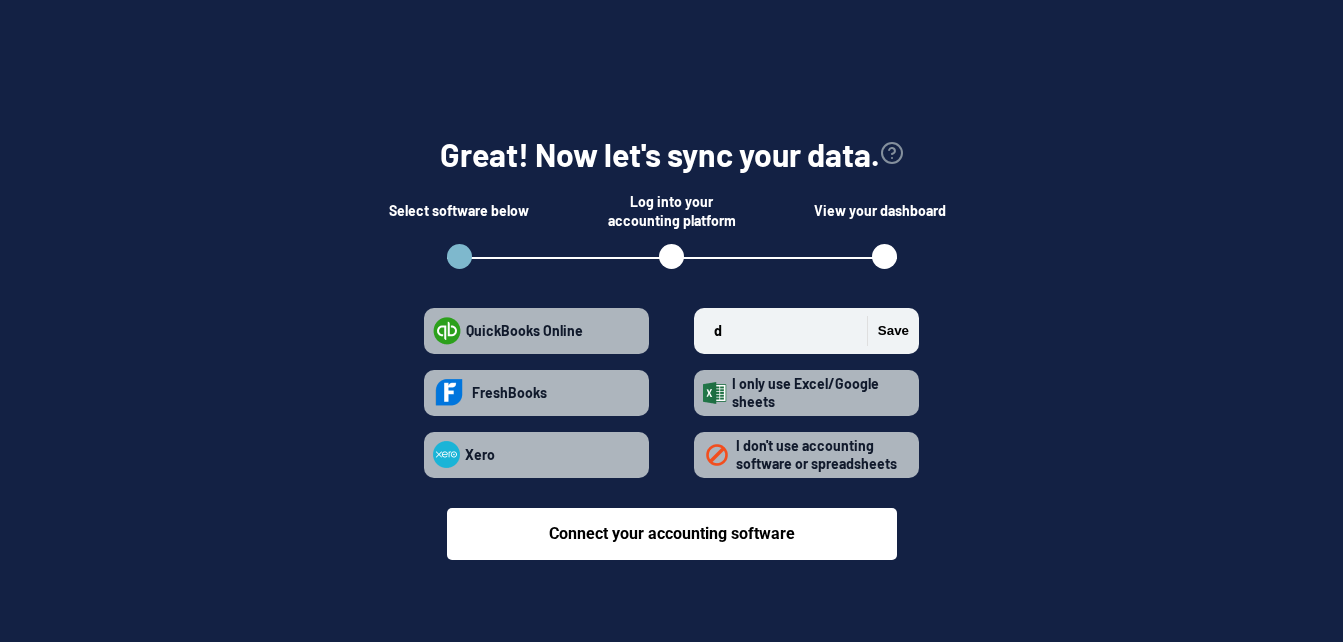 type on "dy" 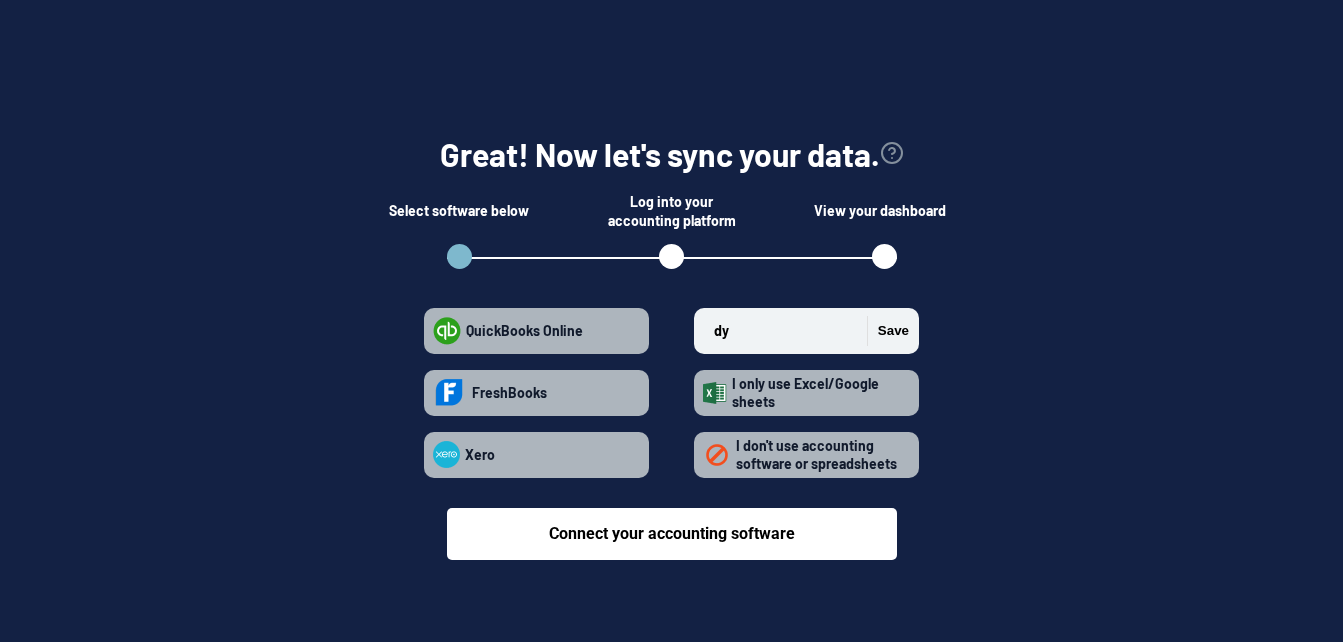 click on "I don't use accounting software or spreadsheets" at bounding box center (816, 454) 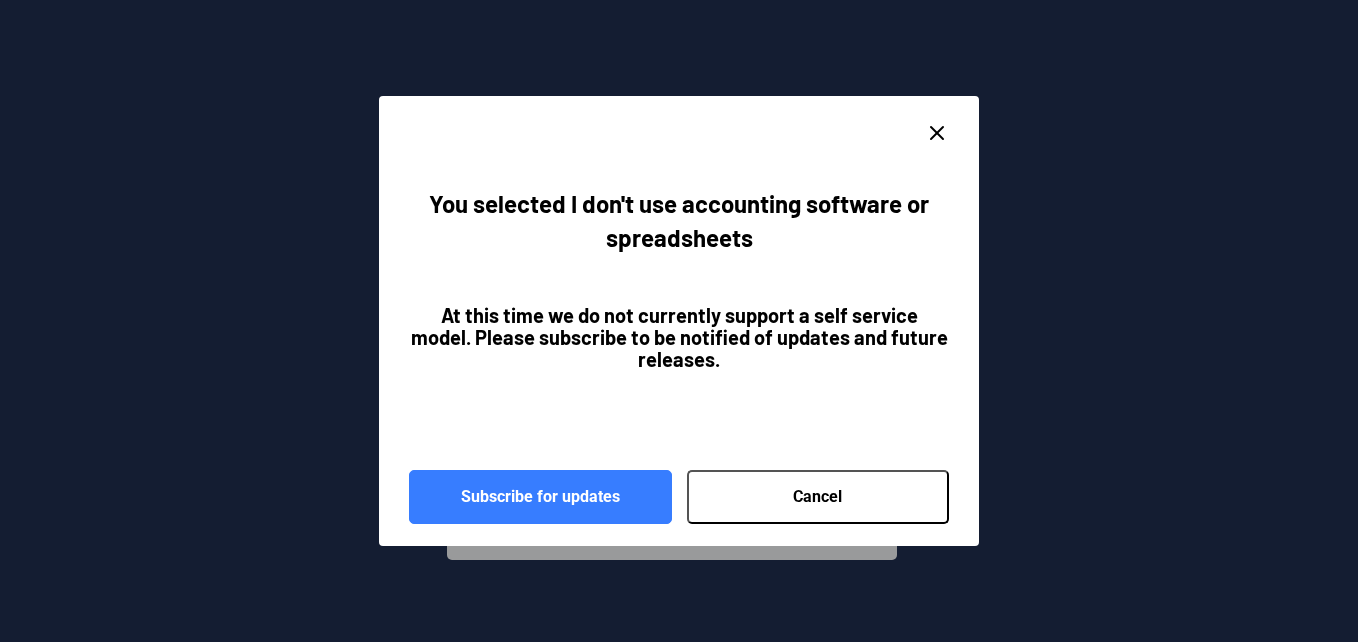 click 